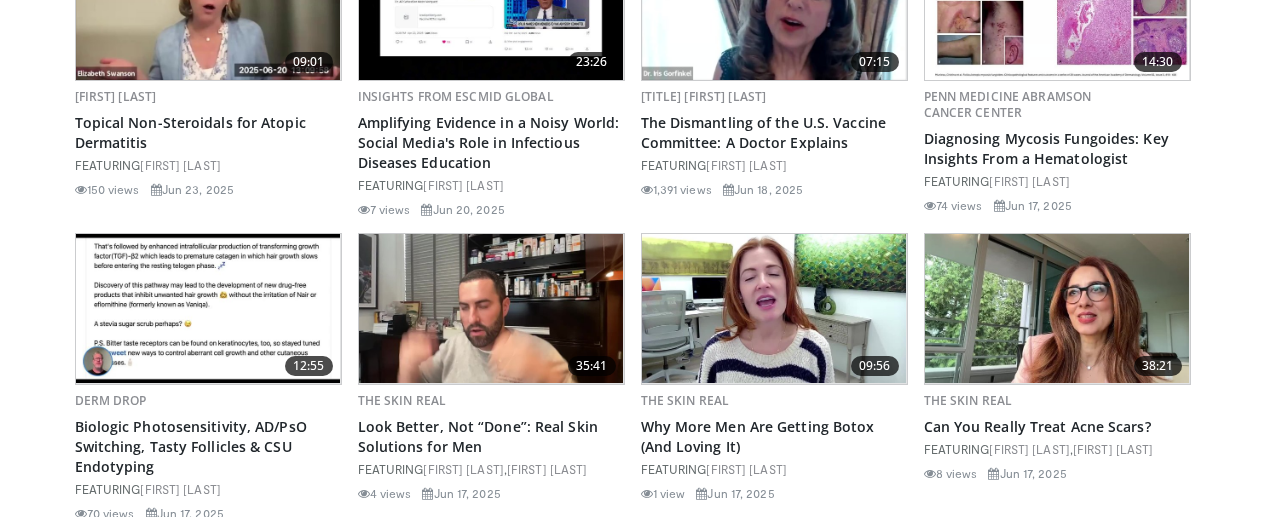 scroll, scrollTop: 2392, scrollLeft: 0, axis: vertical 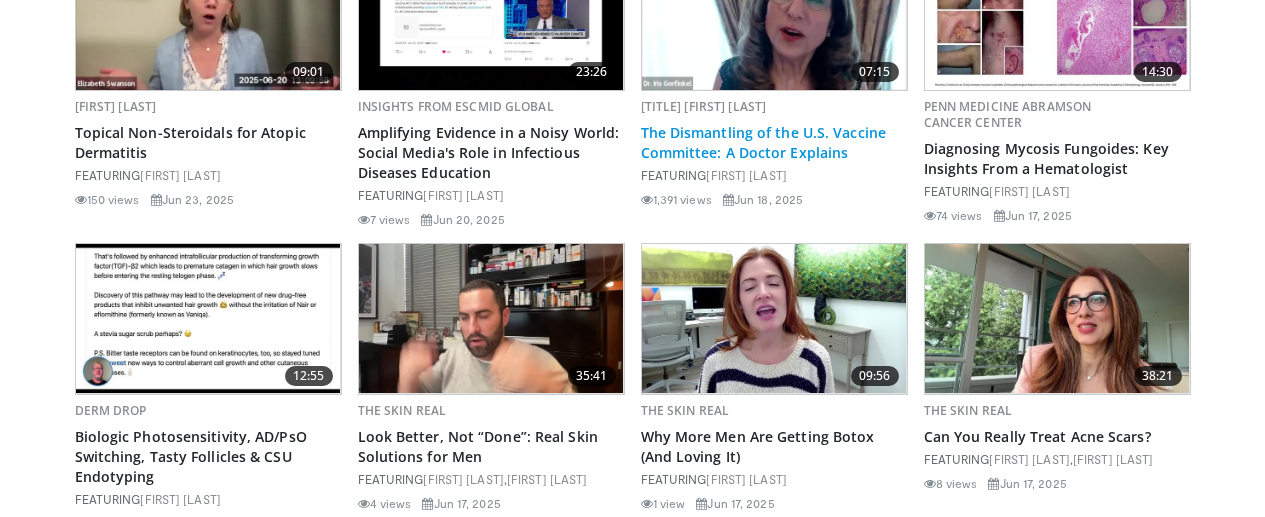 click on "The Dismantling of the U.S. Vaccine Committee: A Doctor Explains" at bounding box center (774, 143) 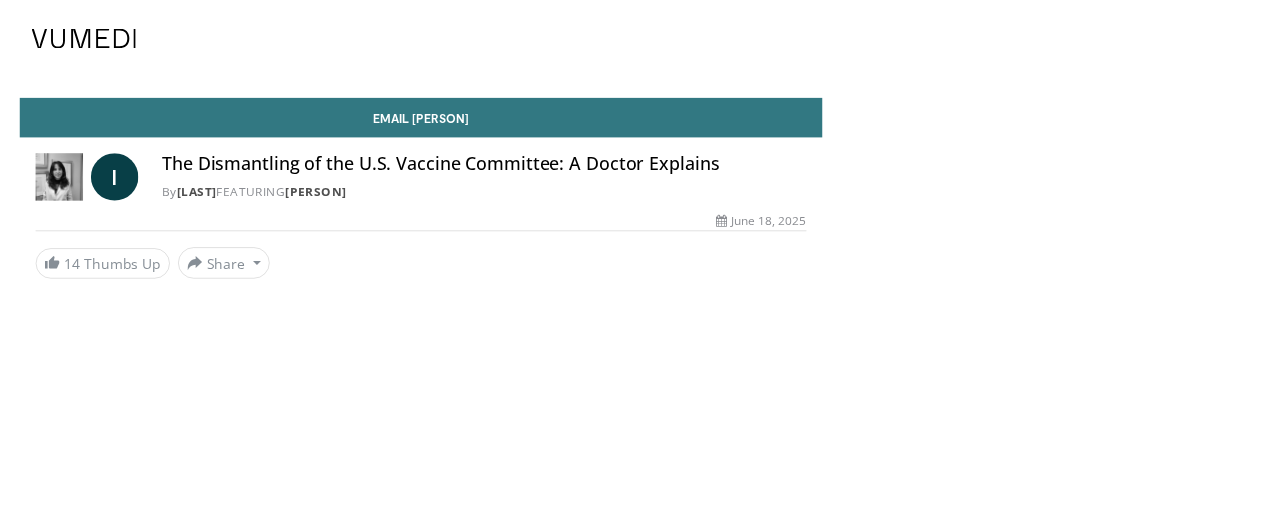scroll, scrollTop: 0, scrollLeft: 0, axis: both 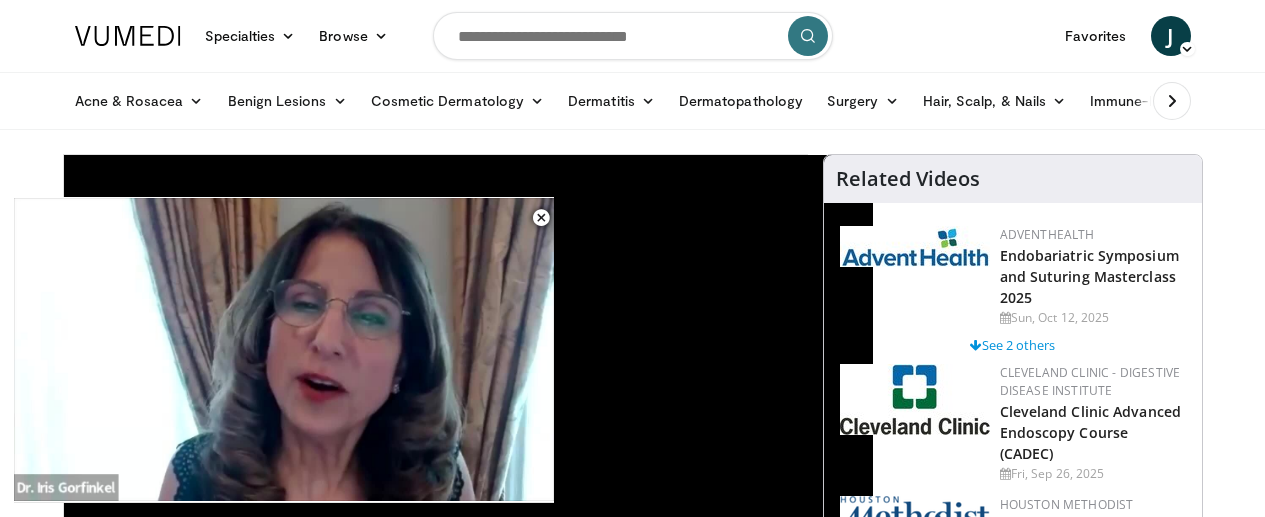 click at bounding box center (633, 36) 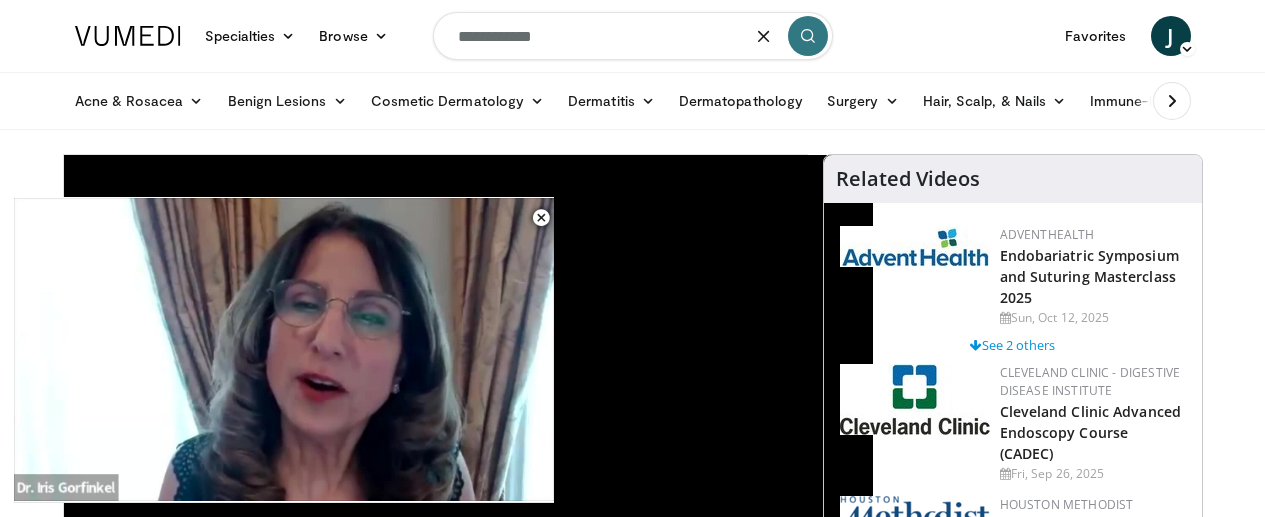 type on "**********" 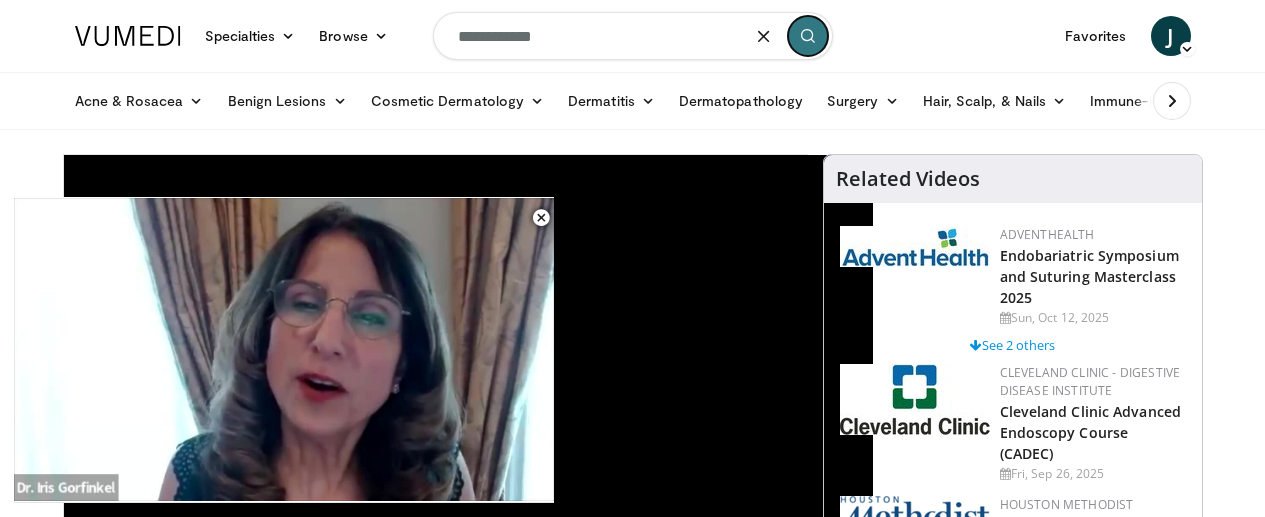 click at bounding box center [808, 36] 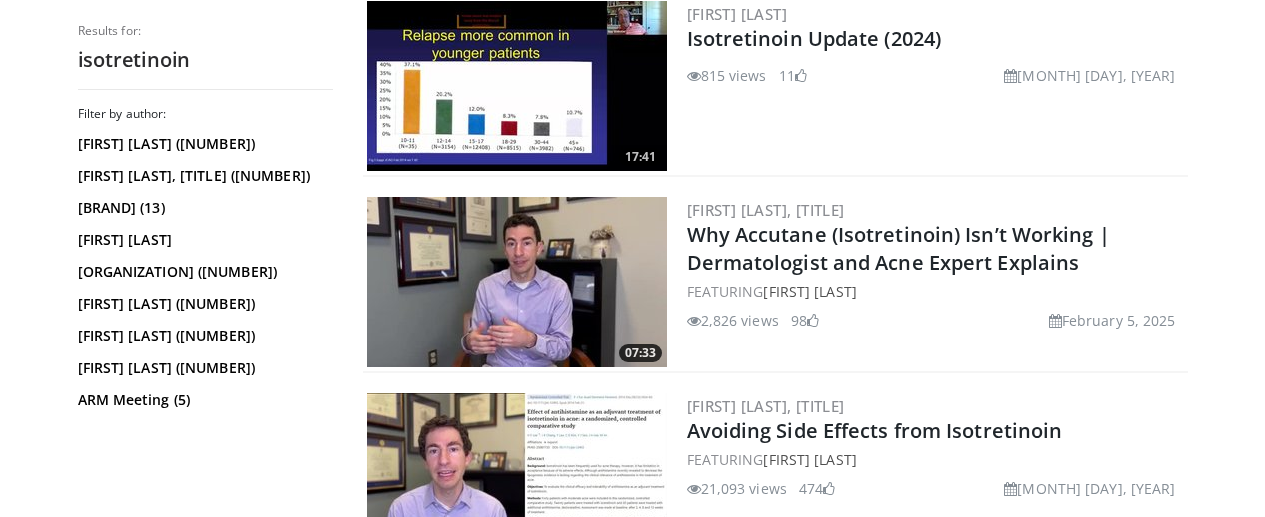 scroll, scrollTop: 1207, scrollLeft: 0, axis: vertical 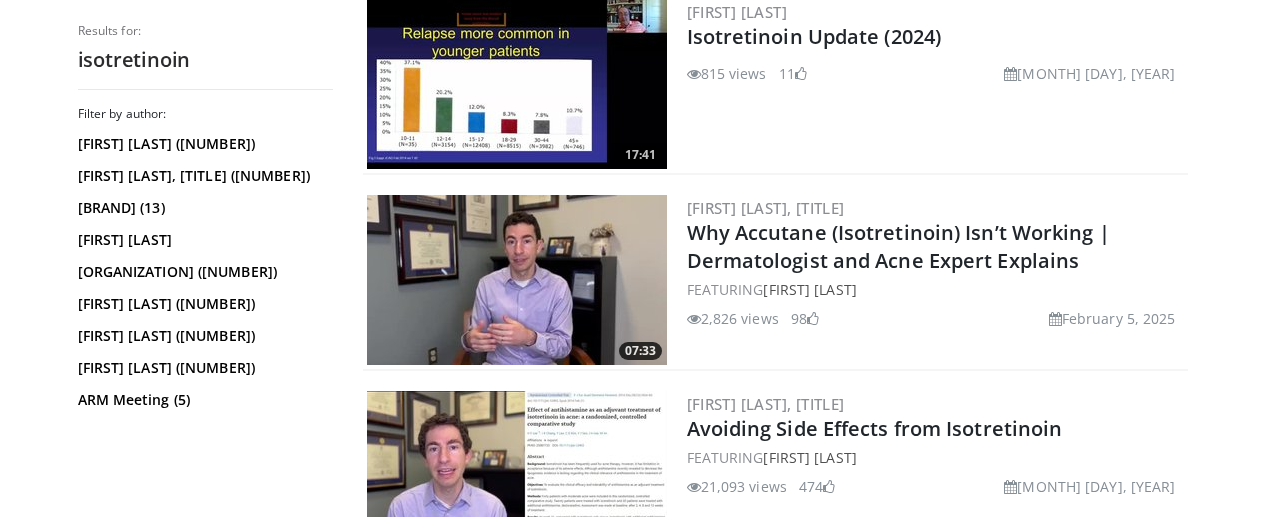 click at bounding box center [517, 280] 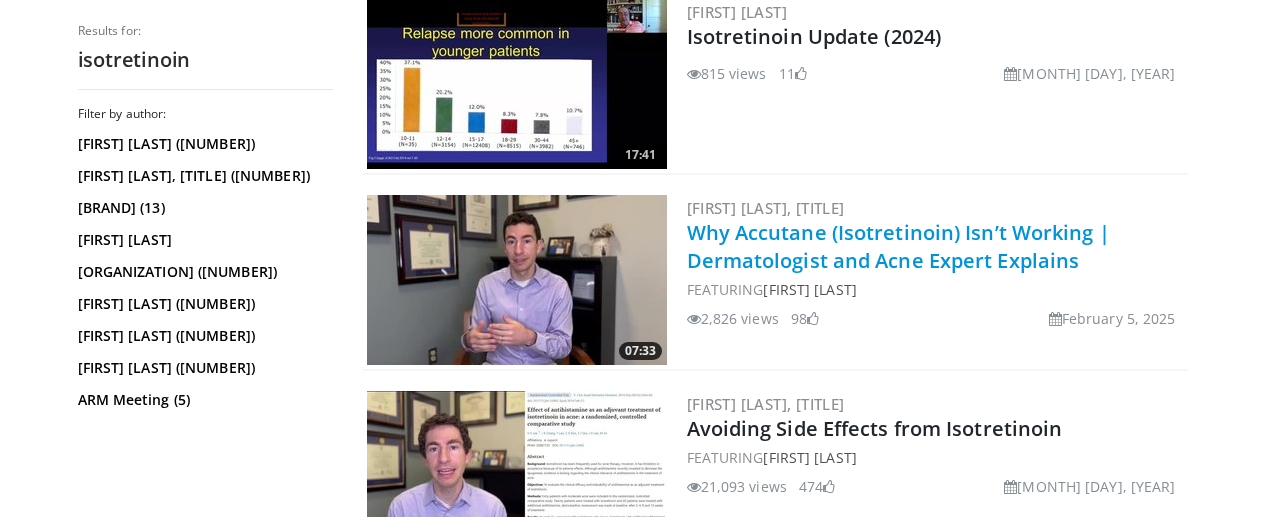 click on "Why Accutane (Isotretinoin) Isn’t Working | Dermatologist and Acne Expert Explains" at bounding box center (898, 246) 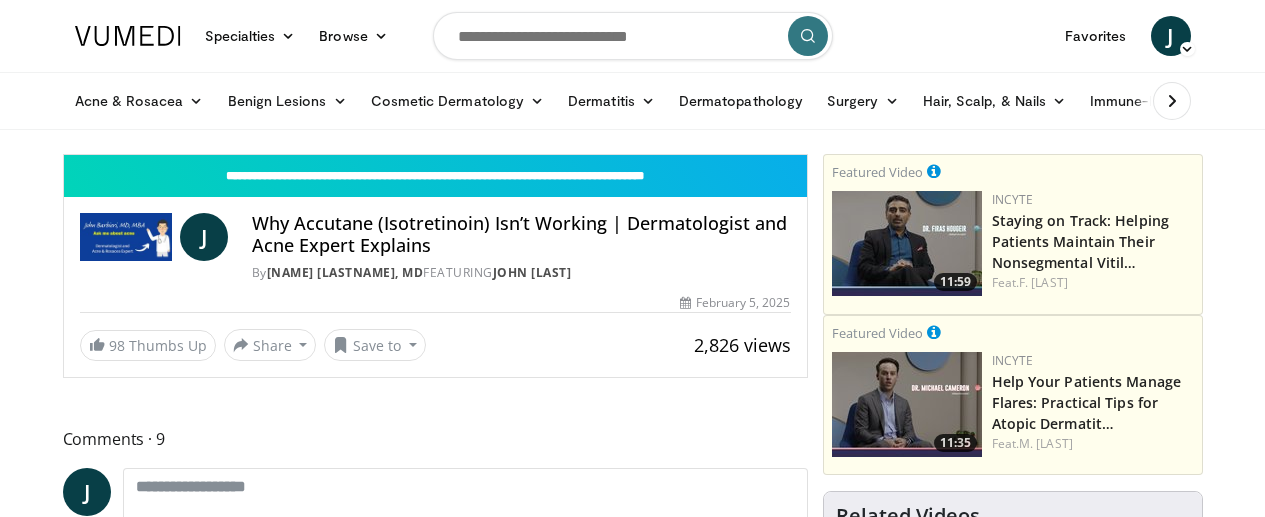scroll, scrollTop: 0, scrollLeft: 0, axis: both 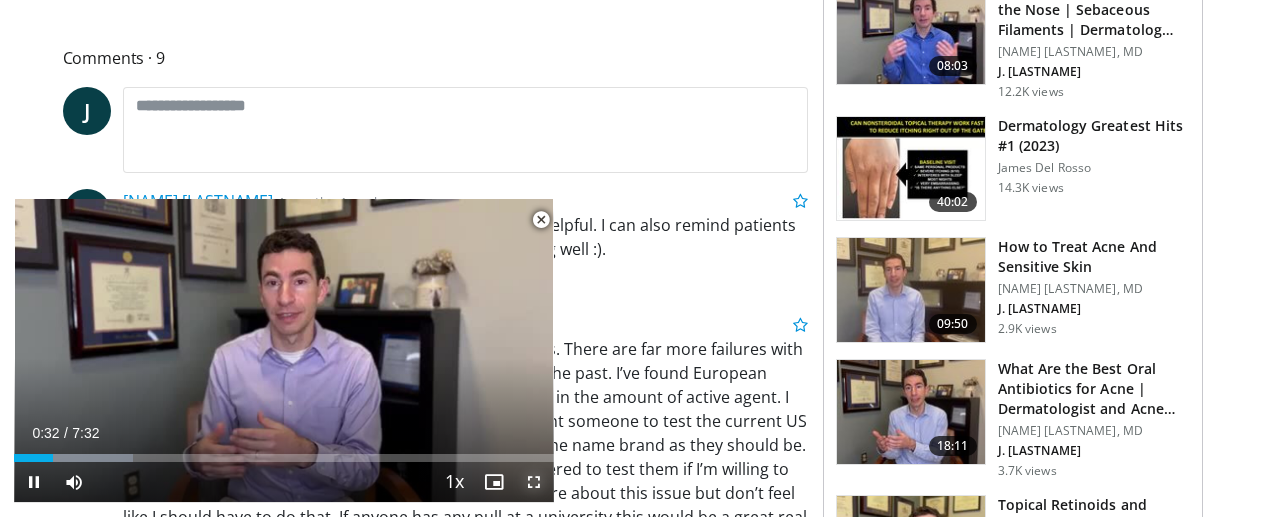 click at bounding box center (534, 482) 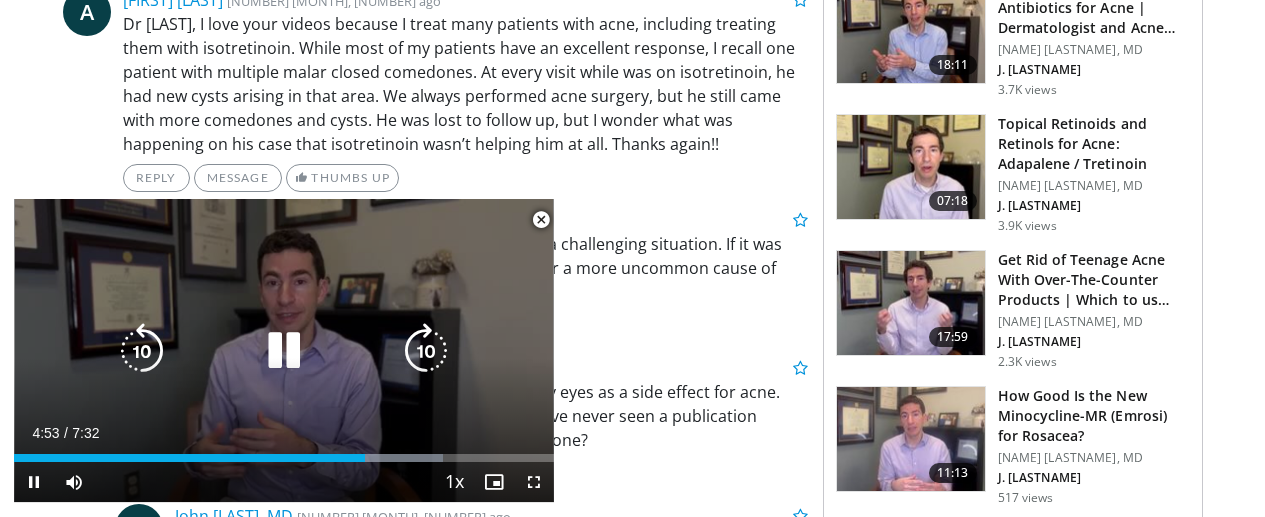 scroll, scrollTop: 1237, scrollLeft: 0, axis: vertical 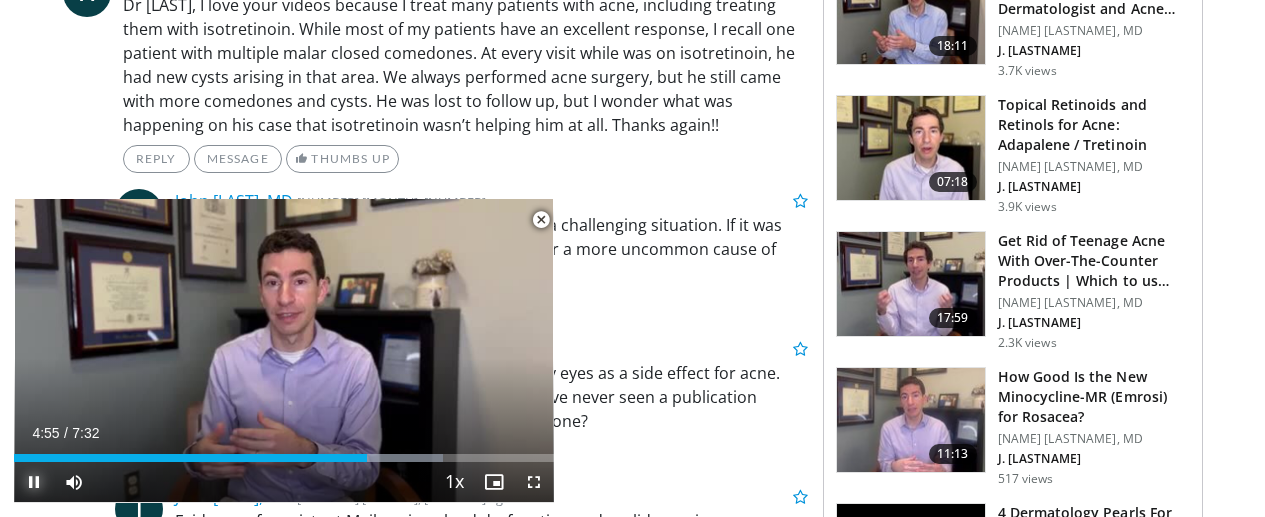 click at bounding box center (34, 482) 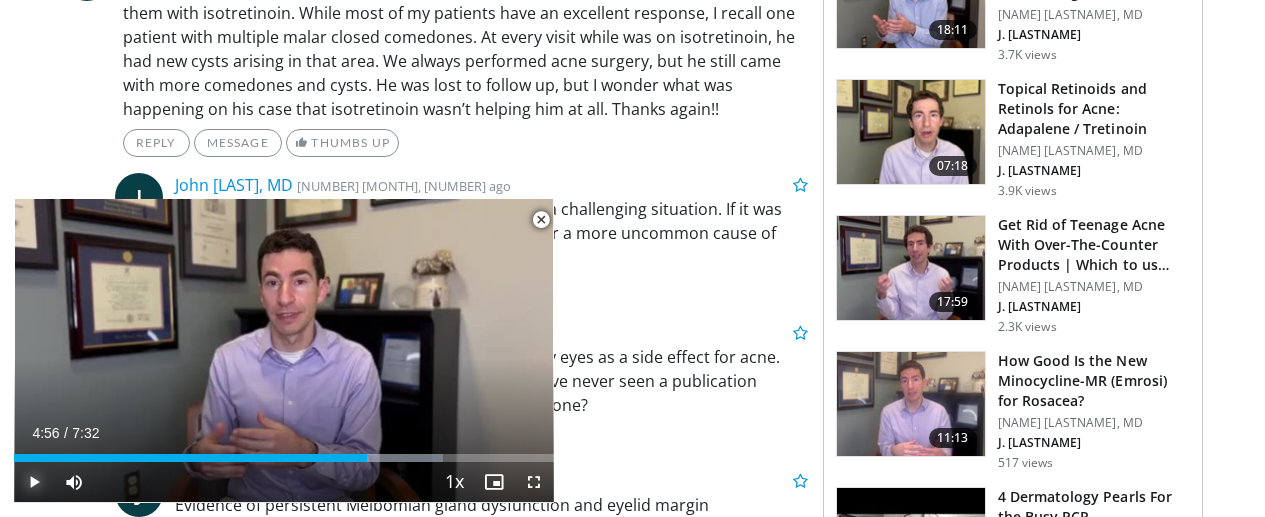 scroll, scrollTop: 1227, scrollLeft: 0, axis: vertical 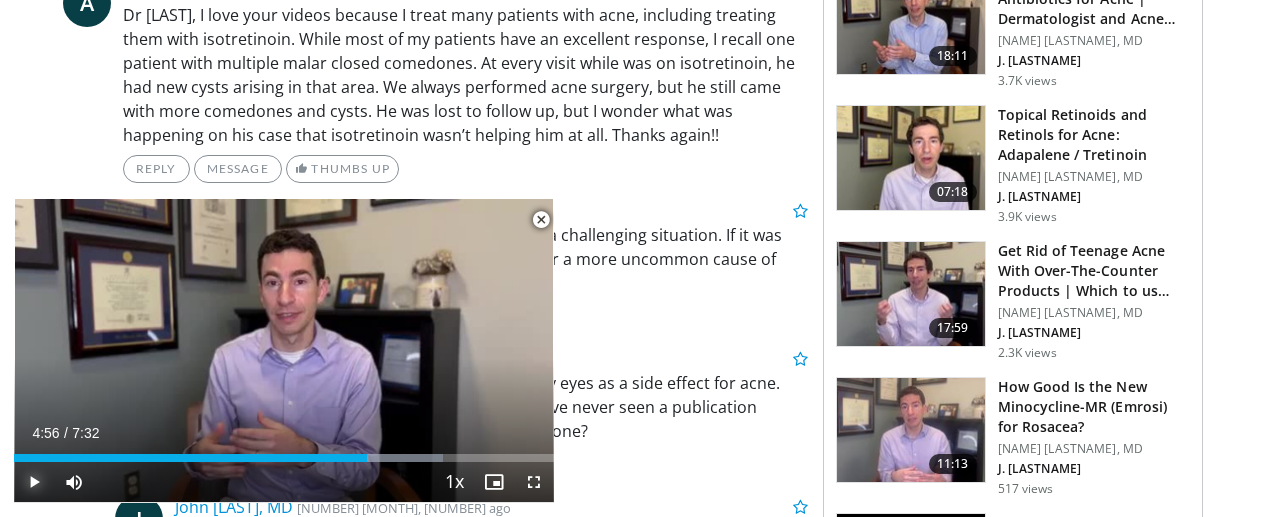 click at bounding box center (34, 482) 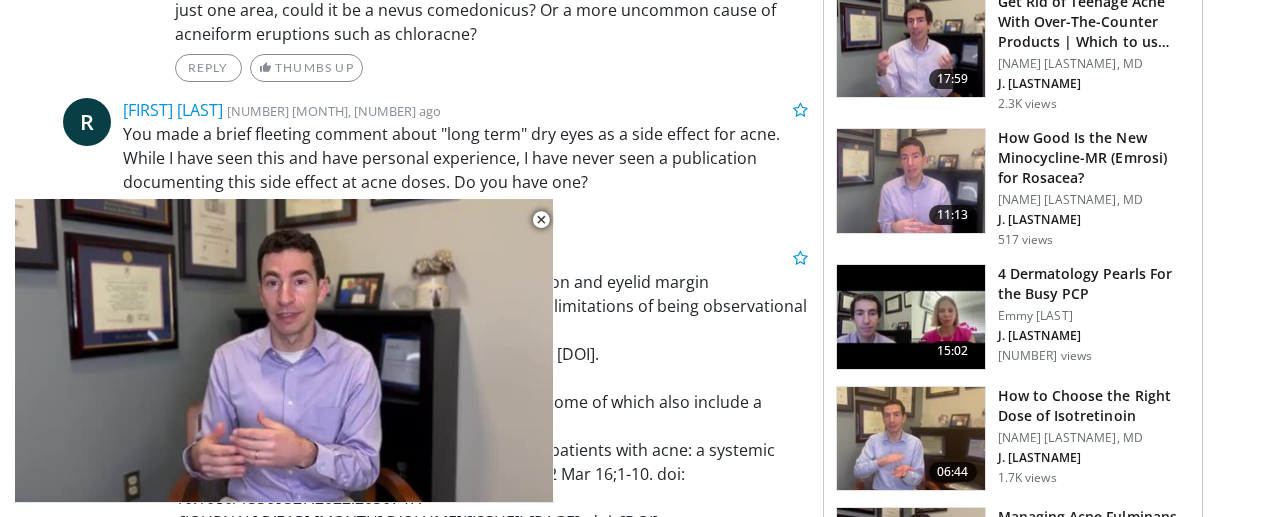 scroll, scrollTop: 1480, scrollLeft: 0, axis: vertical 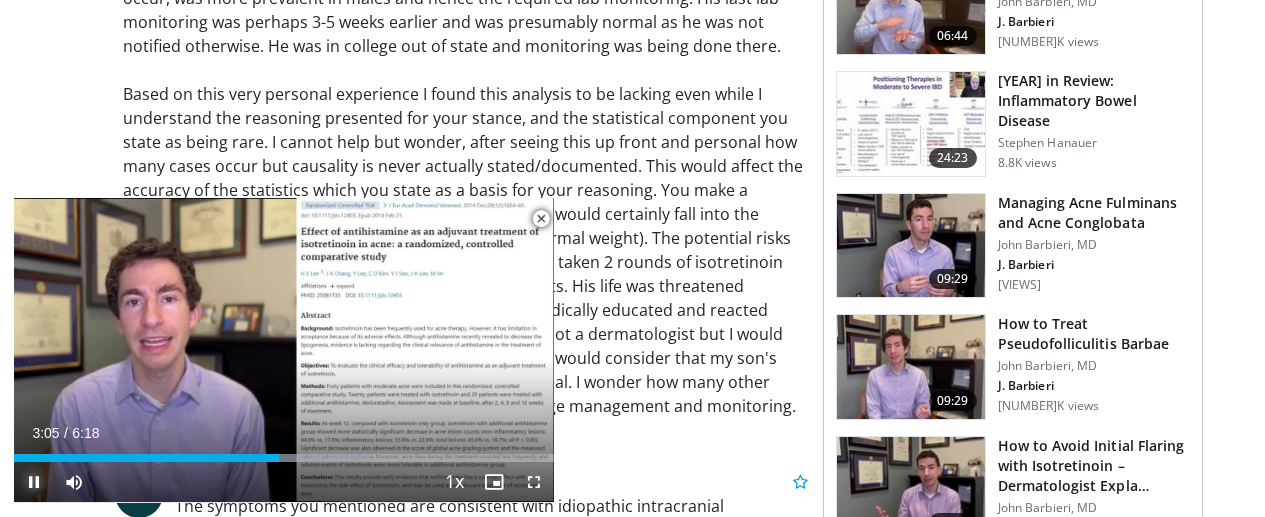 click at bounding box center (34, 482) 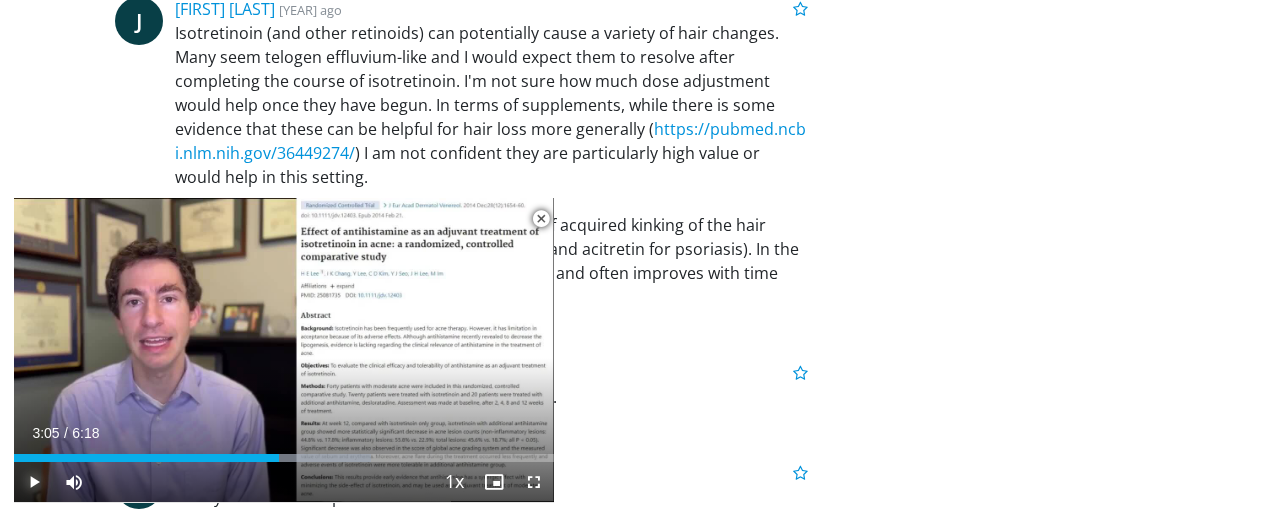 scroll, scrollTop: 7603, scrollLeft: 0, axis: vertical 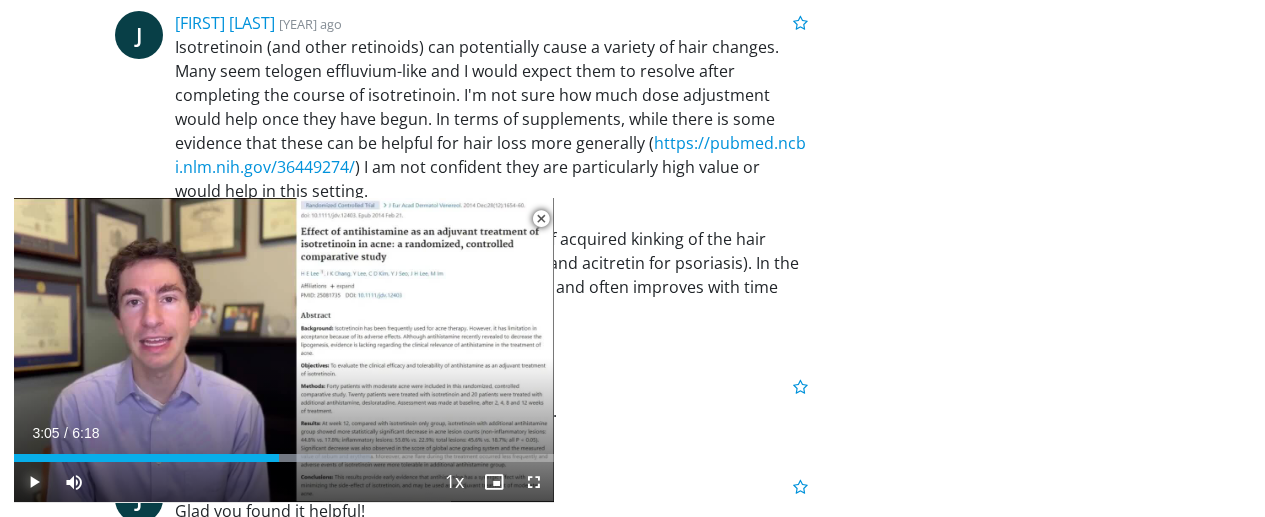 click at bounding box center [34, 482] 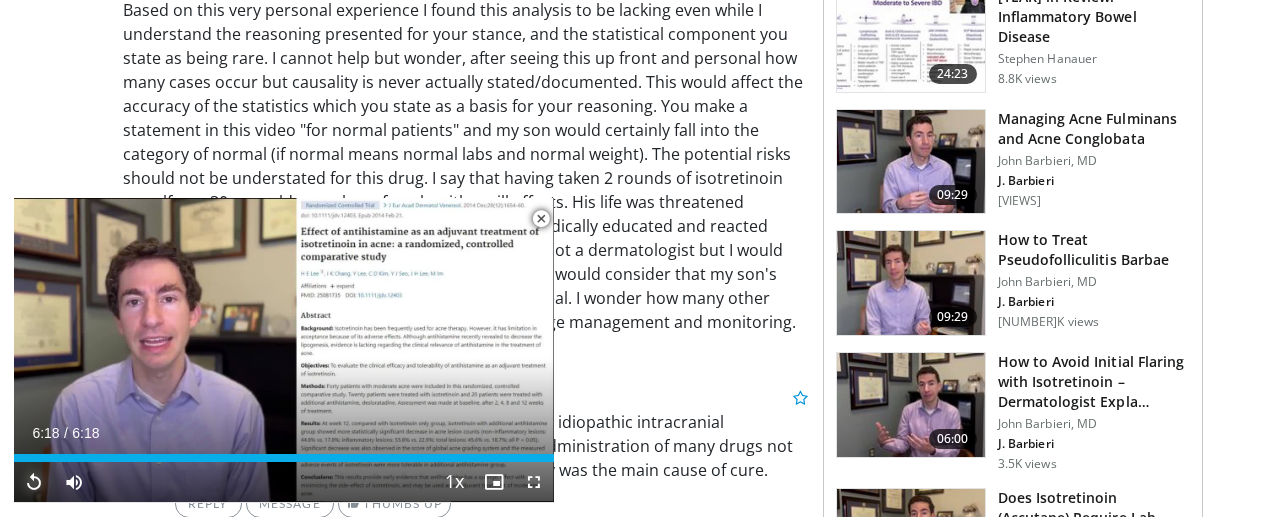 scroll, scrollTop: 2275, scrollLeft: 0, axis: vertical 